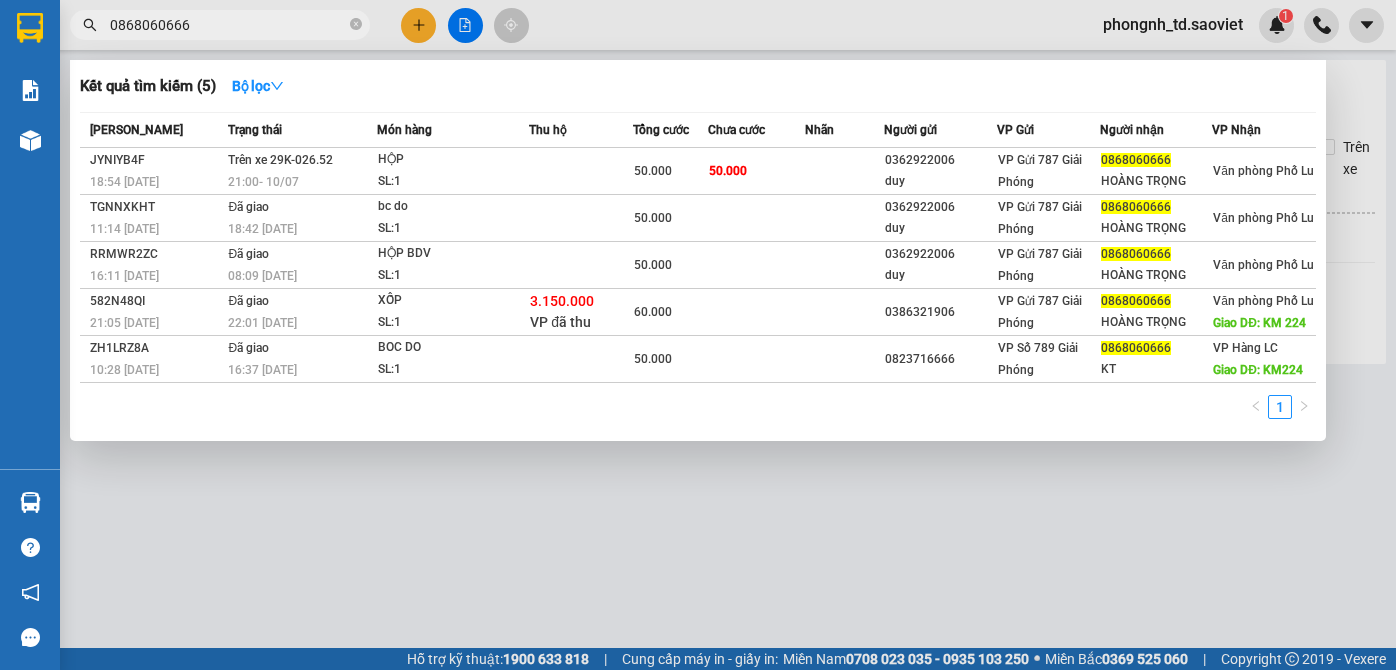 scroll, scrollTop: 0, scrollLeft: 0, axis: both 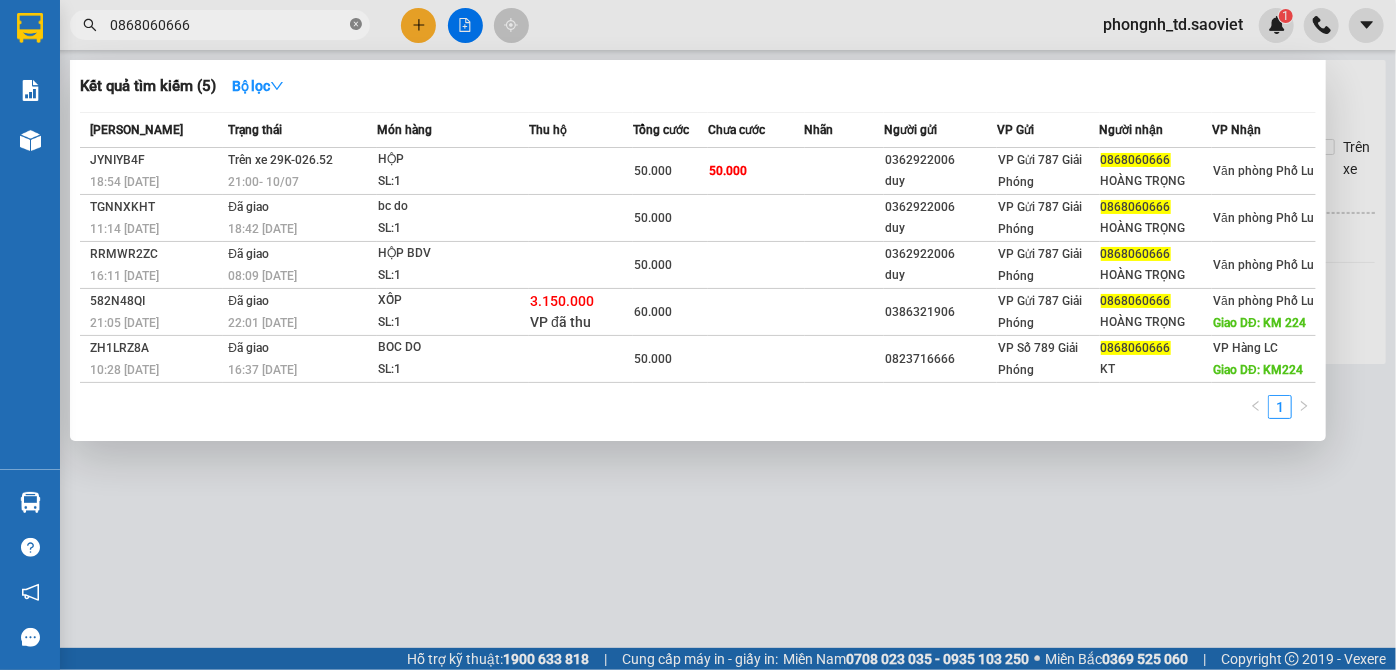 click 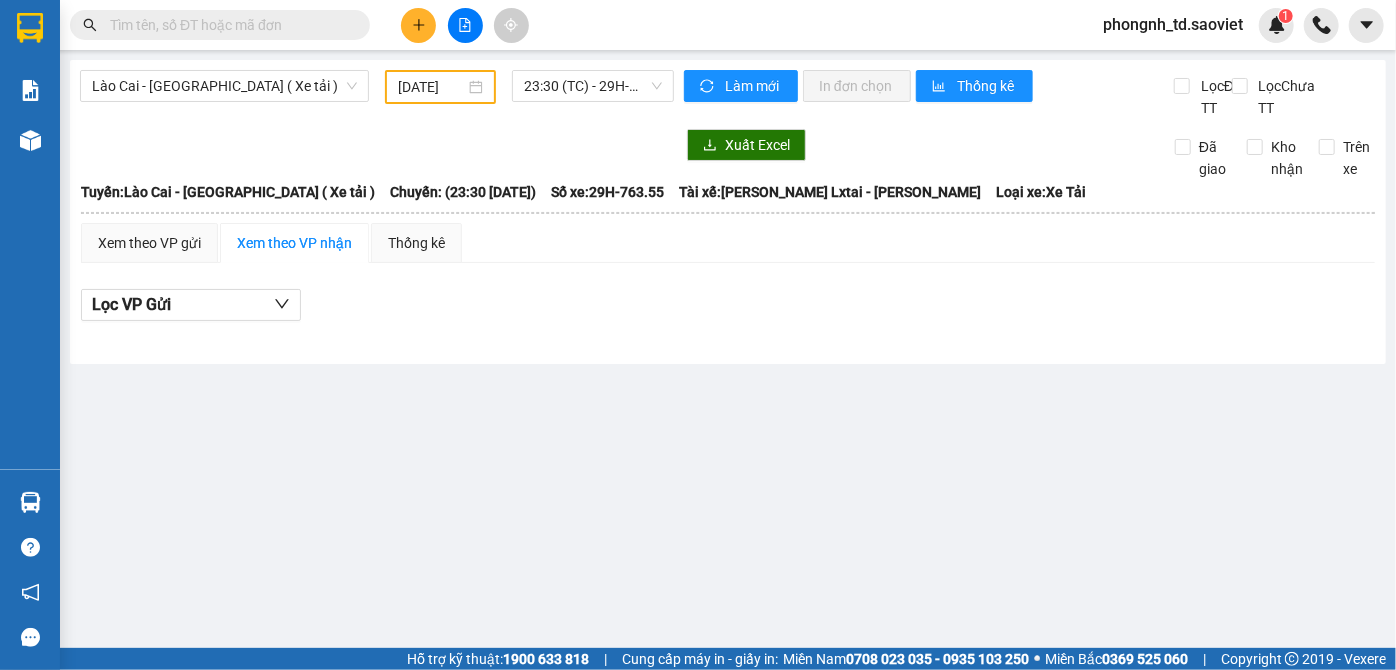 type on "0973115827" 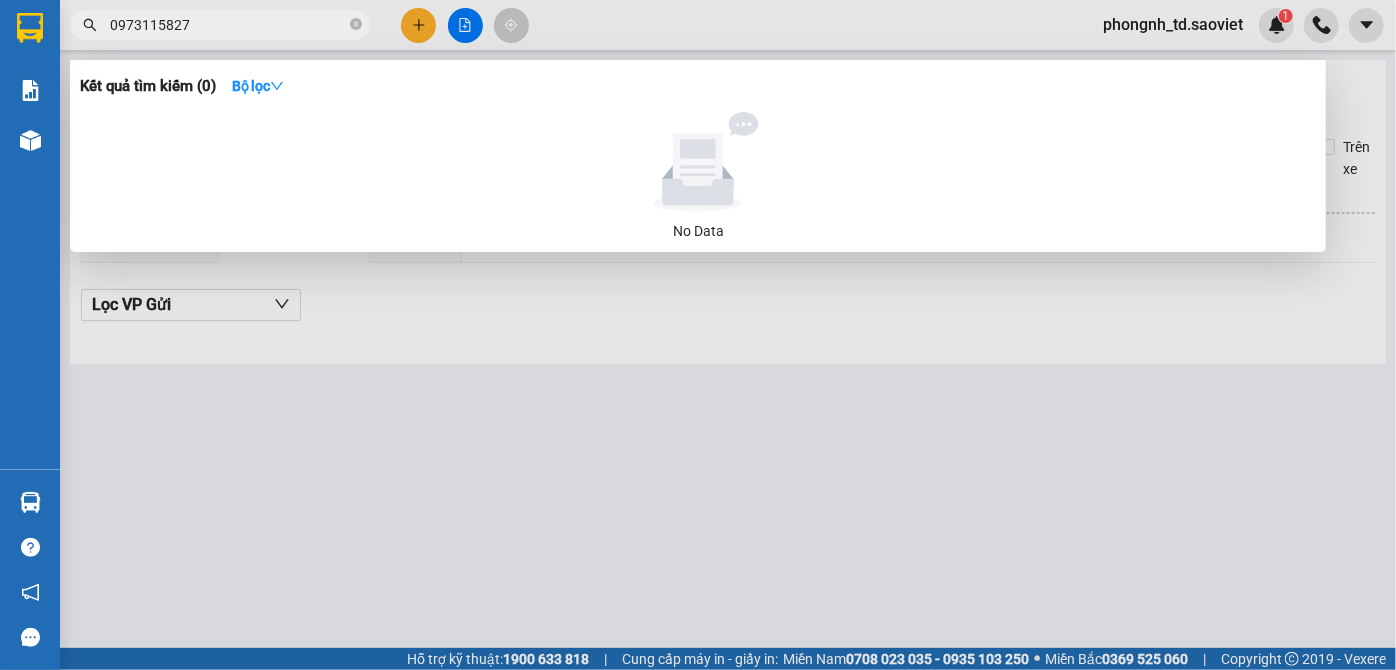 drag, startPoint x: 241, startPoint y: 32, endPoint x: 0, endPoint y: -11, distance: 244.80605 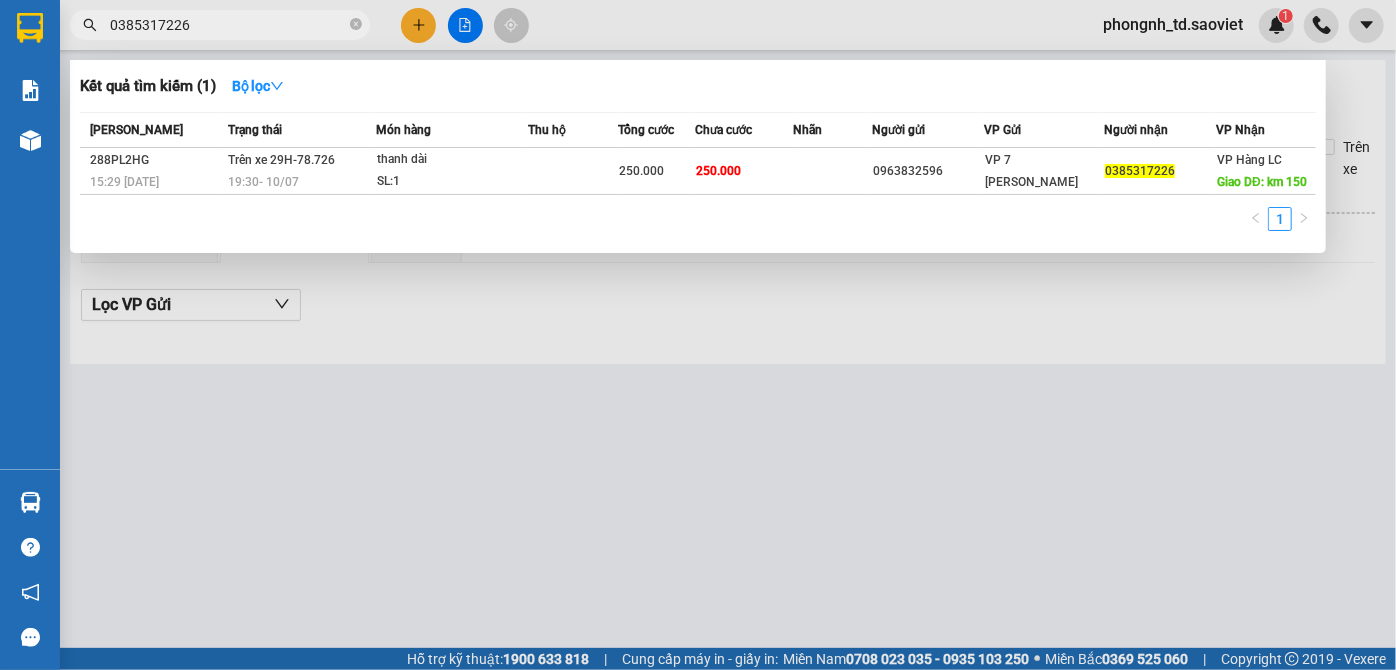 type on "0385317226" 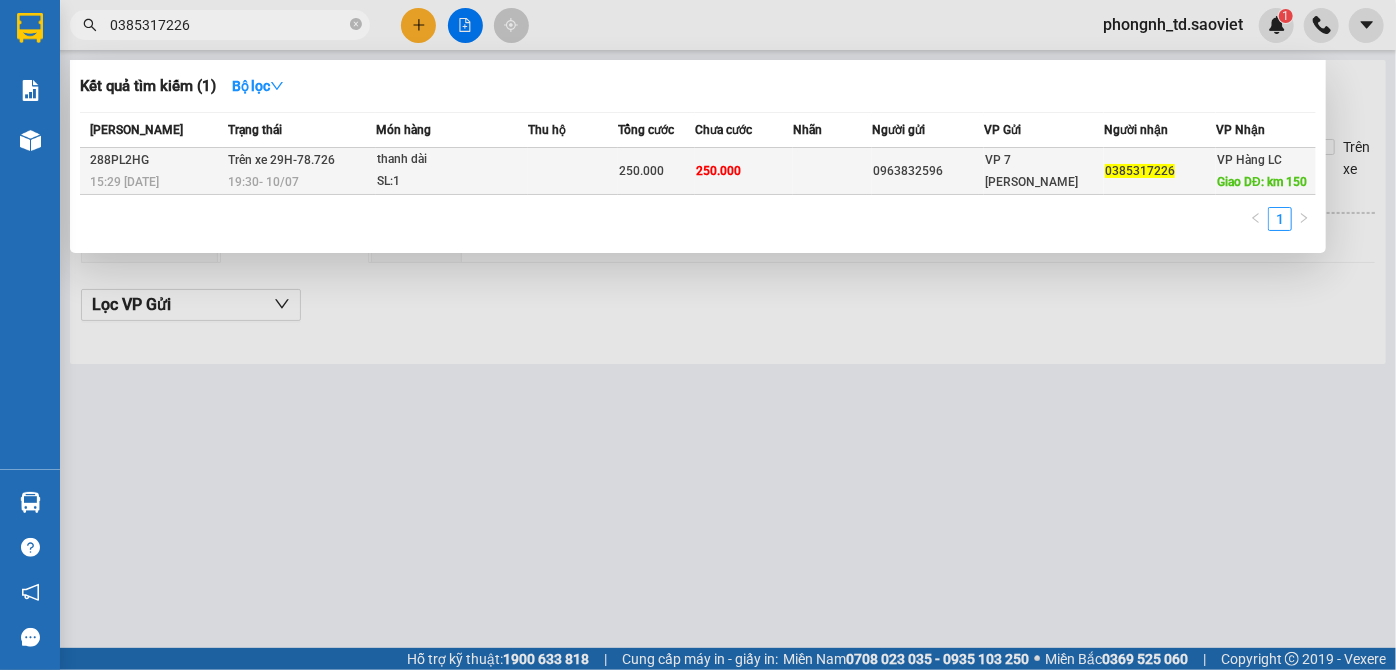 click on "19:30  [DATE]" at bounding box center (301, 182) 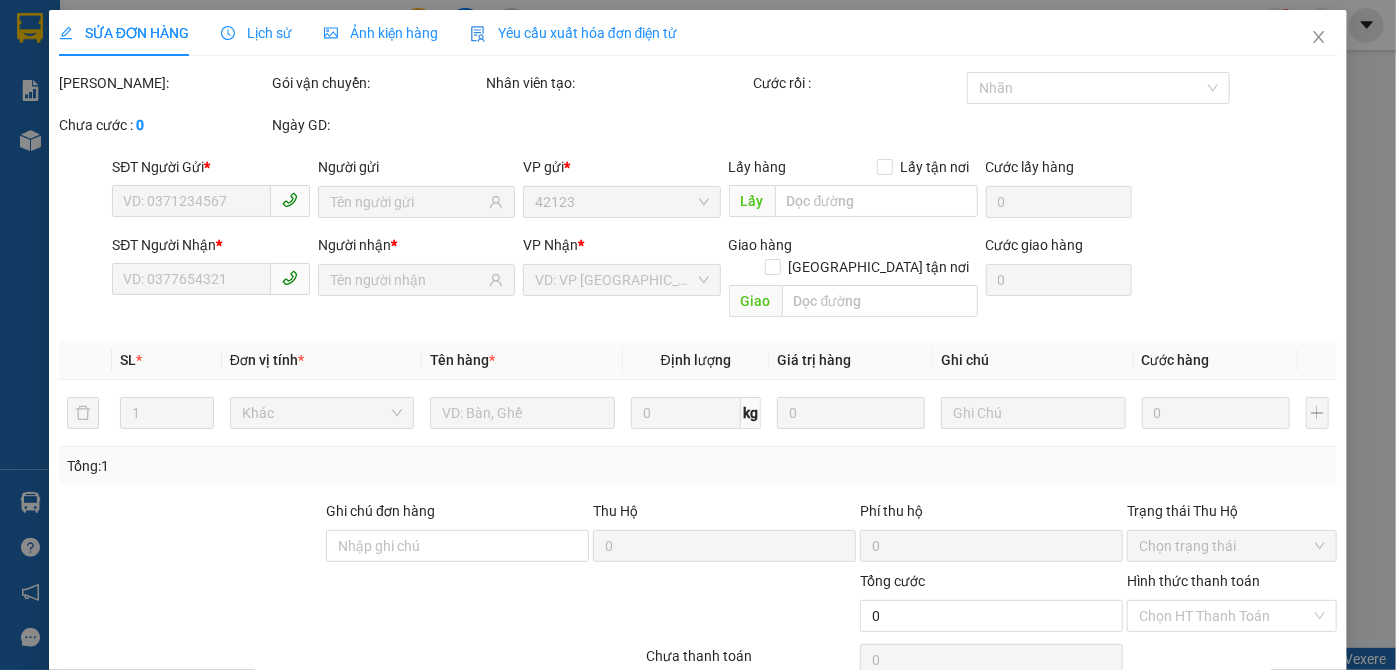 type on "0963832596" 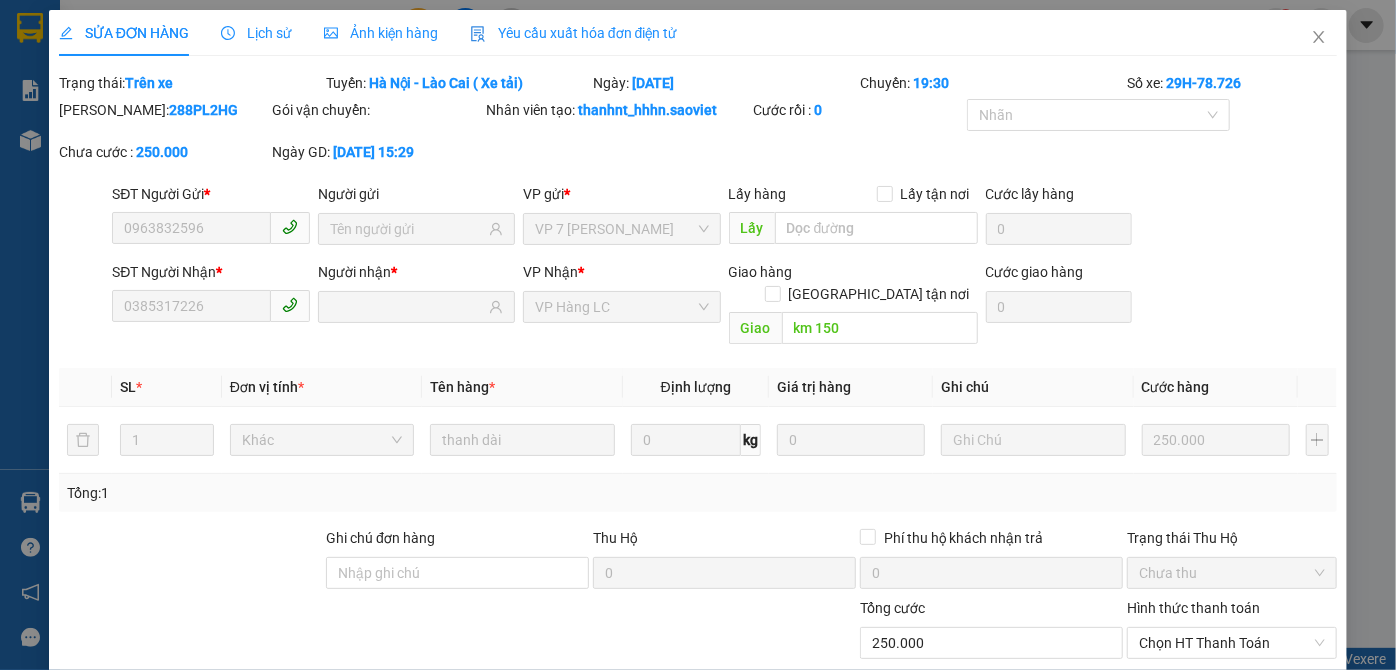 click on "Lịch sử" at bounding box center [256, 33] 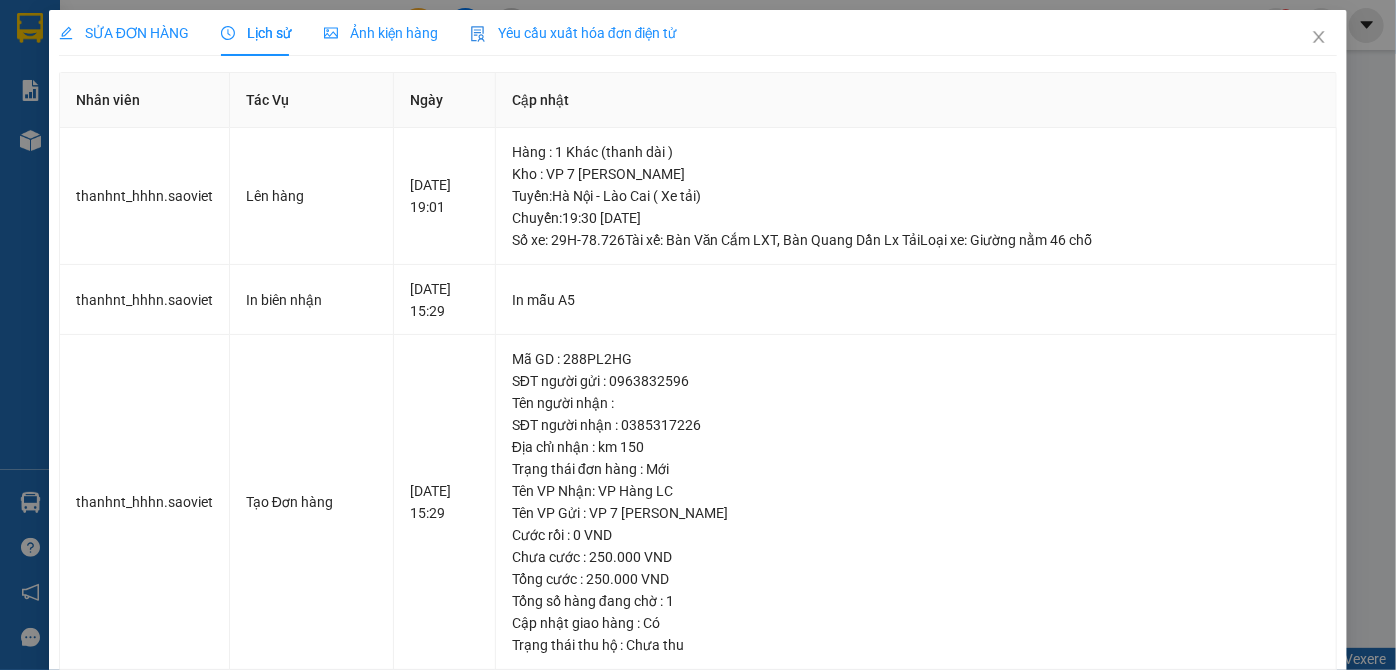 click on "Lịch sử" at bounding box center [256, 33] 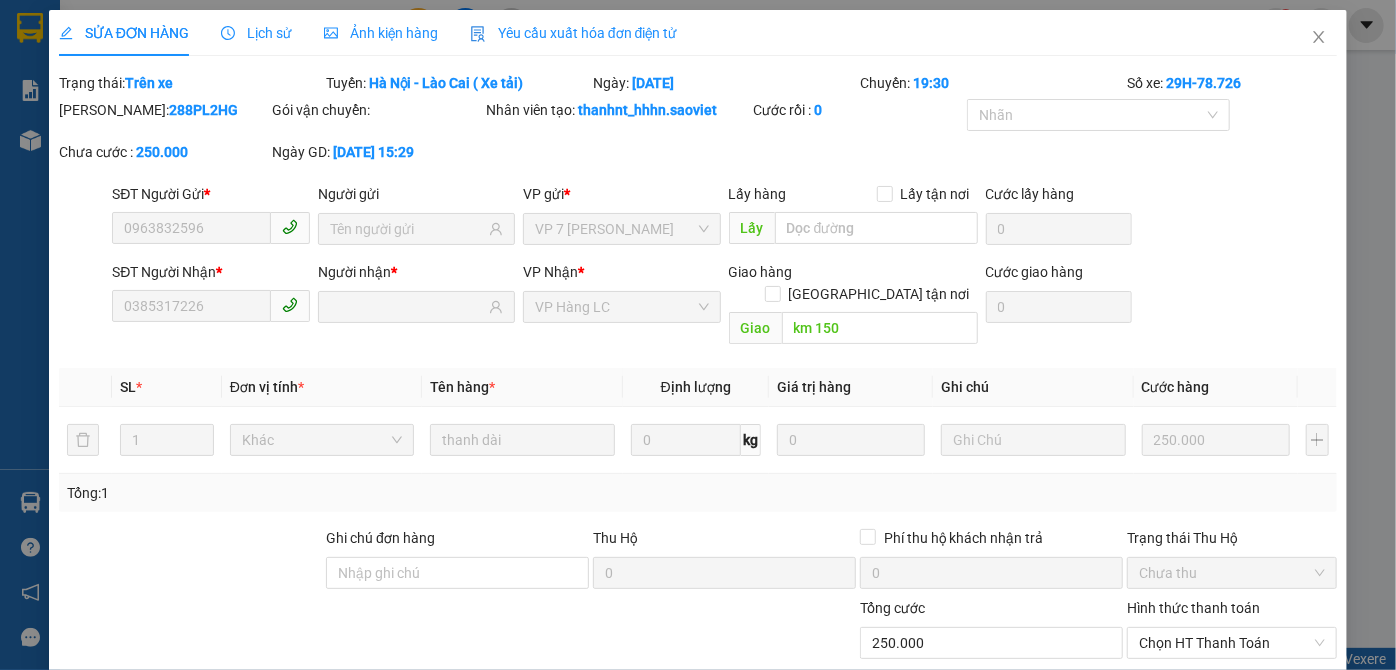 drag, startPoint x: 109, startPoint y: 114, endPoint x: 188, endPoint y: 113, distance: 79.00633 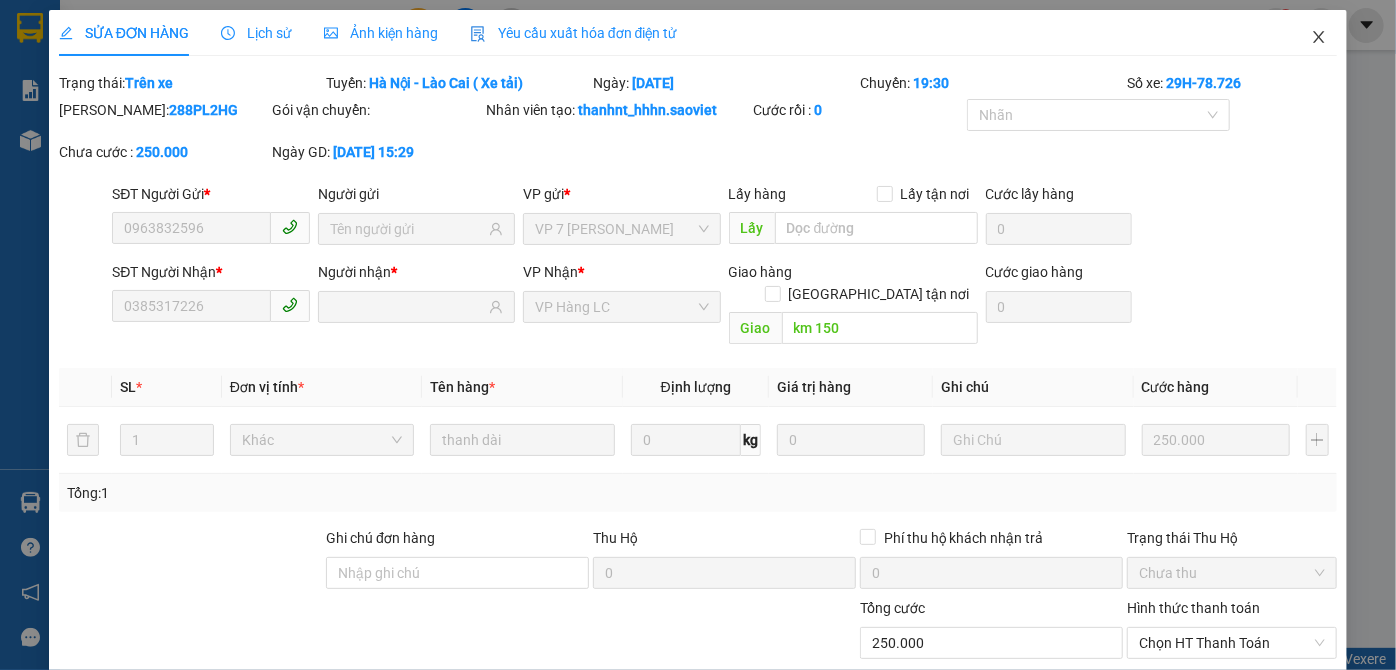 click 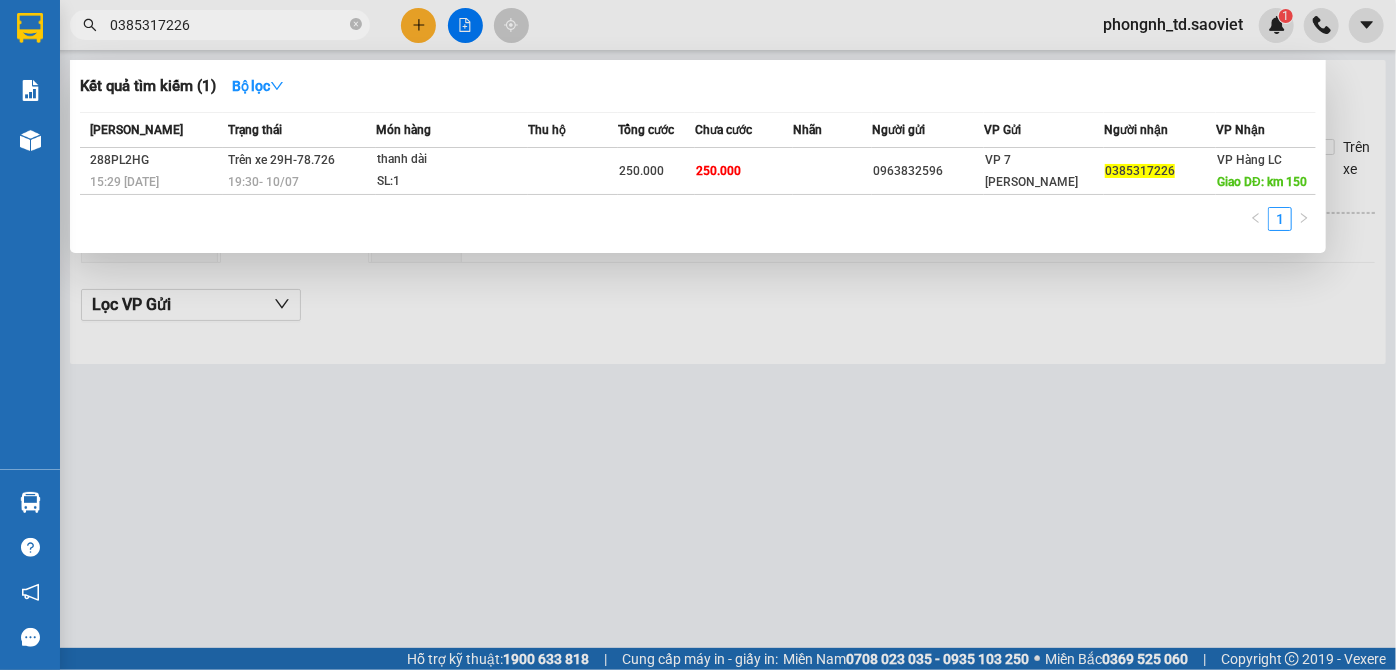 click on "0385317226" at bounding box center [228, 25] 